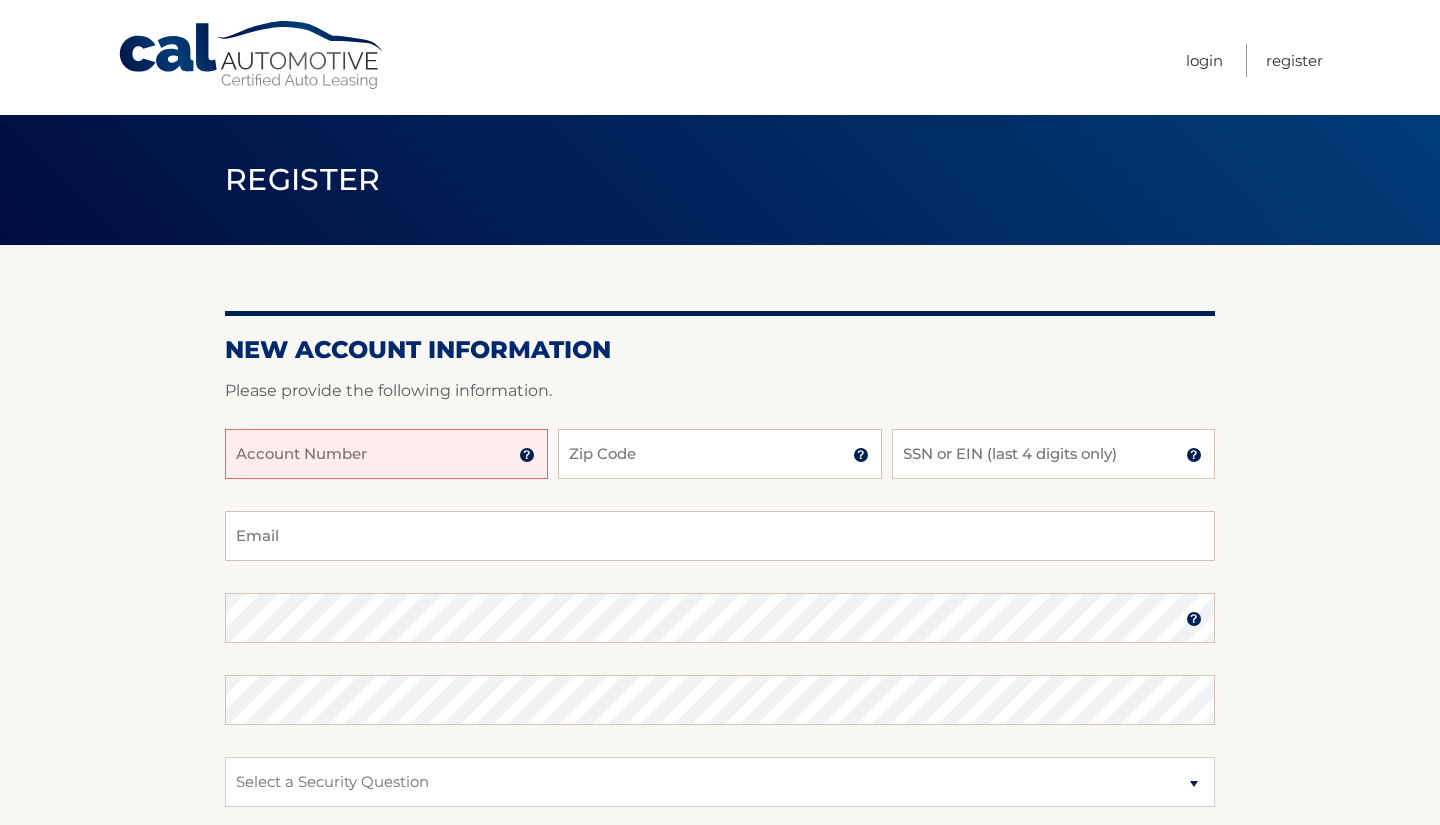 scroll, scrollTop: 0, scrollLeft: 0, axis: both 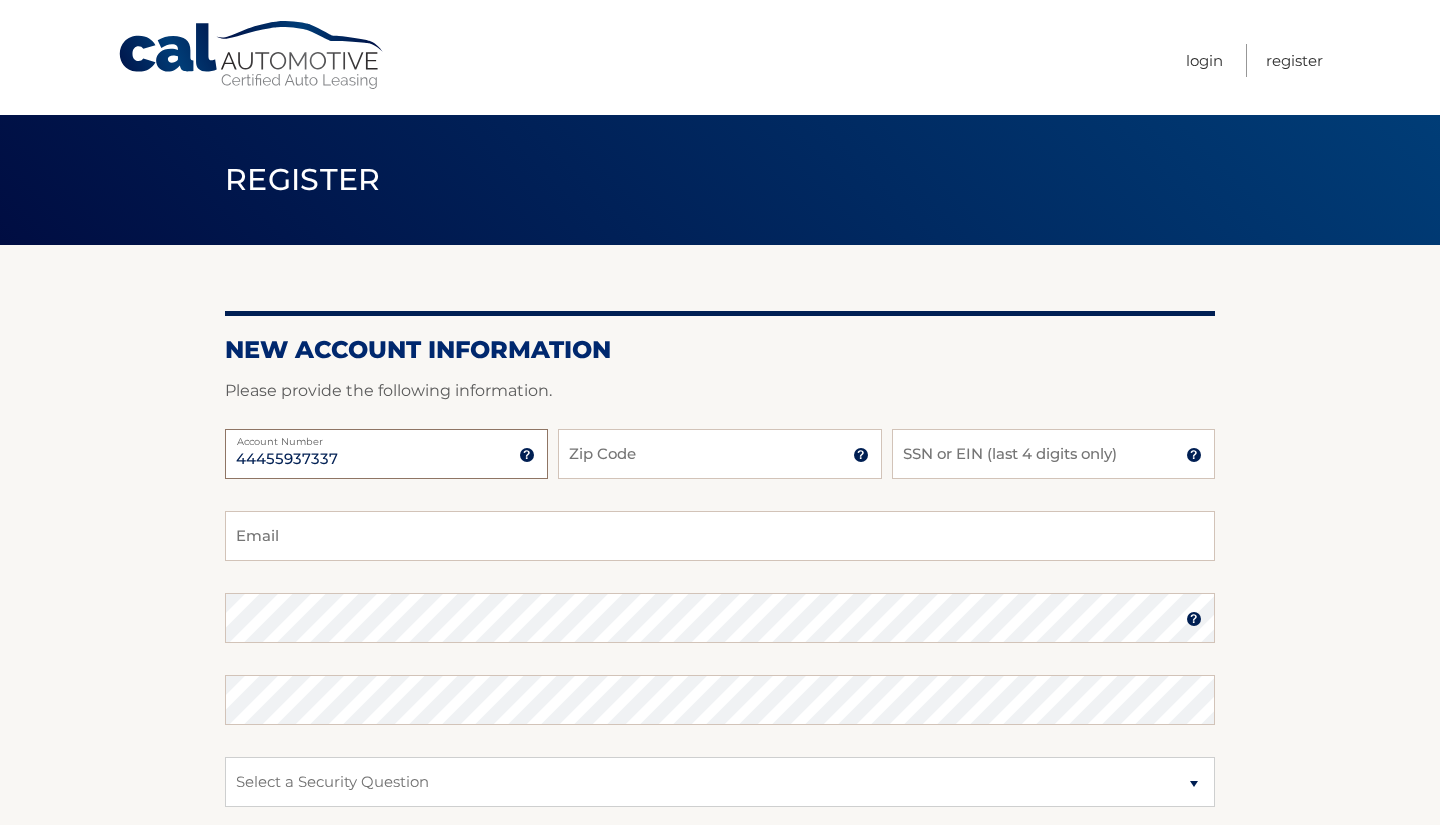 type on "44455937337" 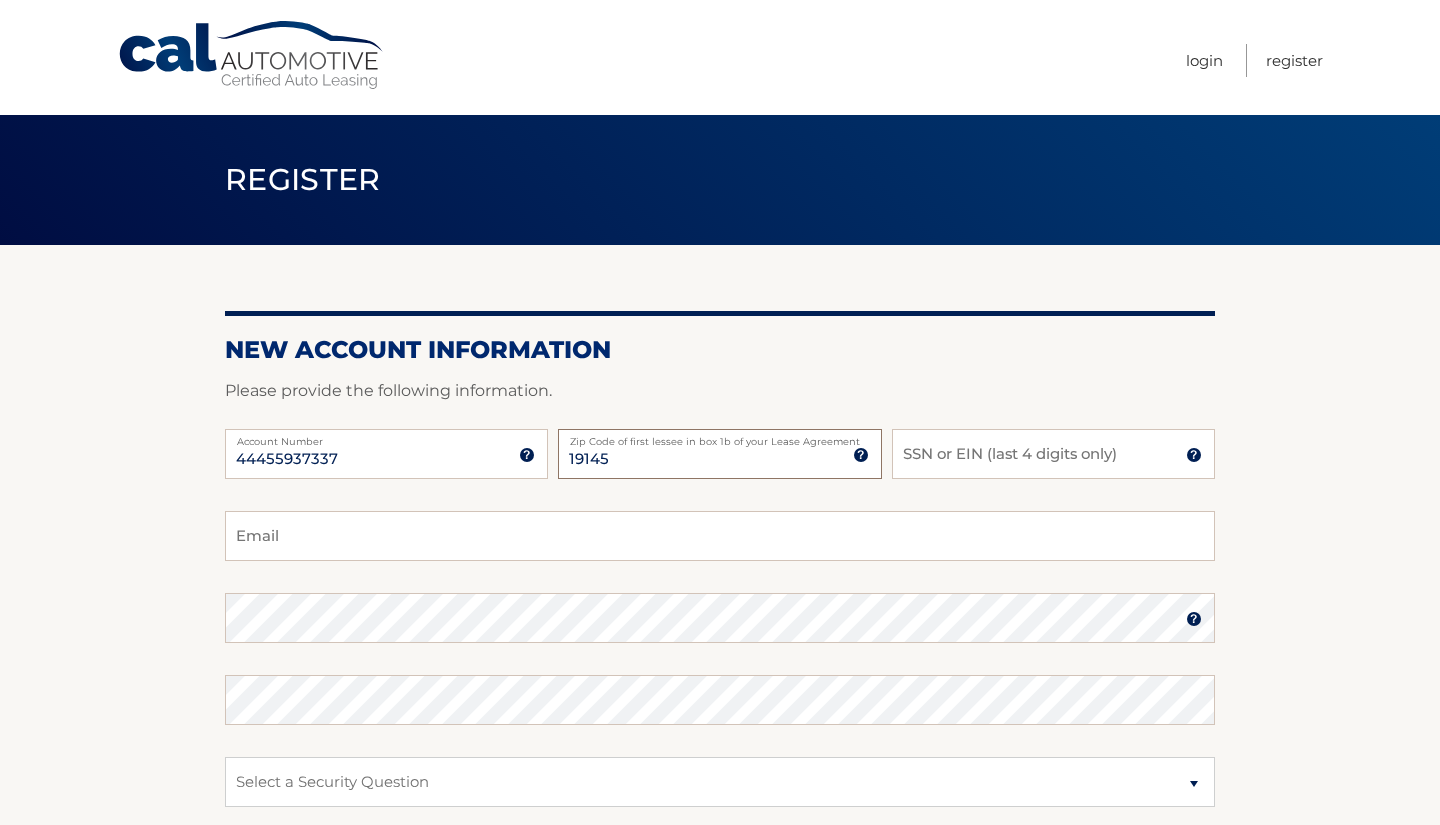 type on "19145" 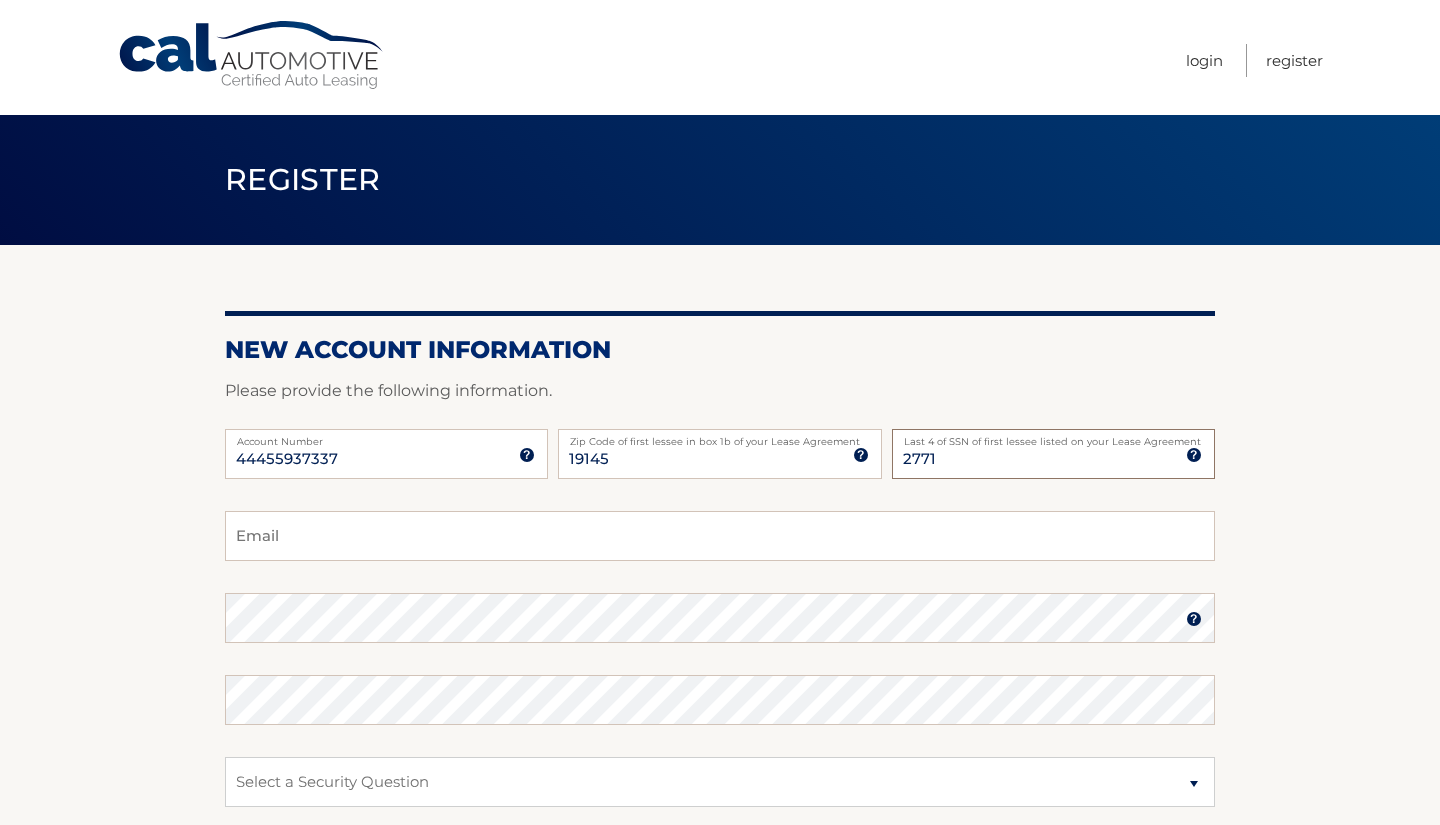 type on "2771" 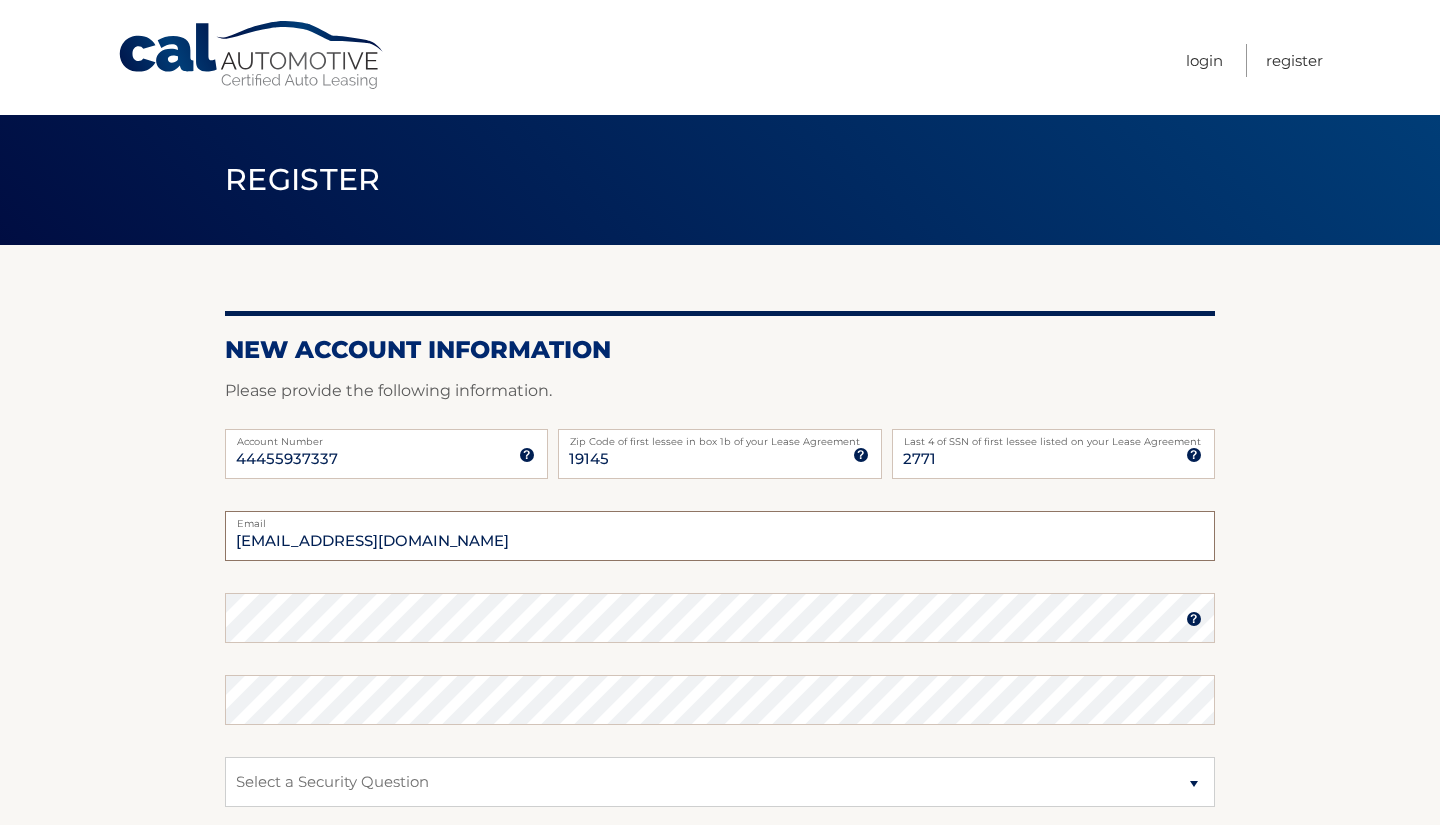 type on "[EMAIL_ADDRESS][DOMAIN_NAME]" 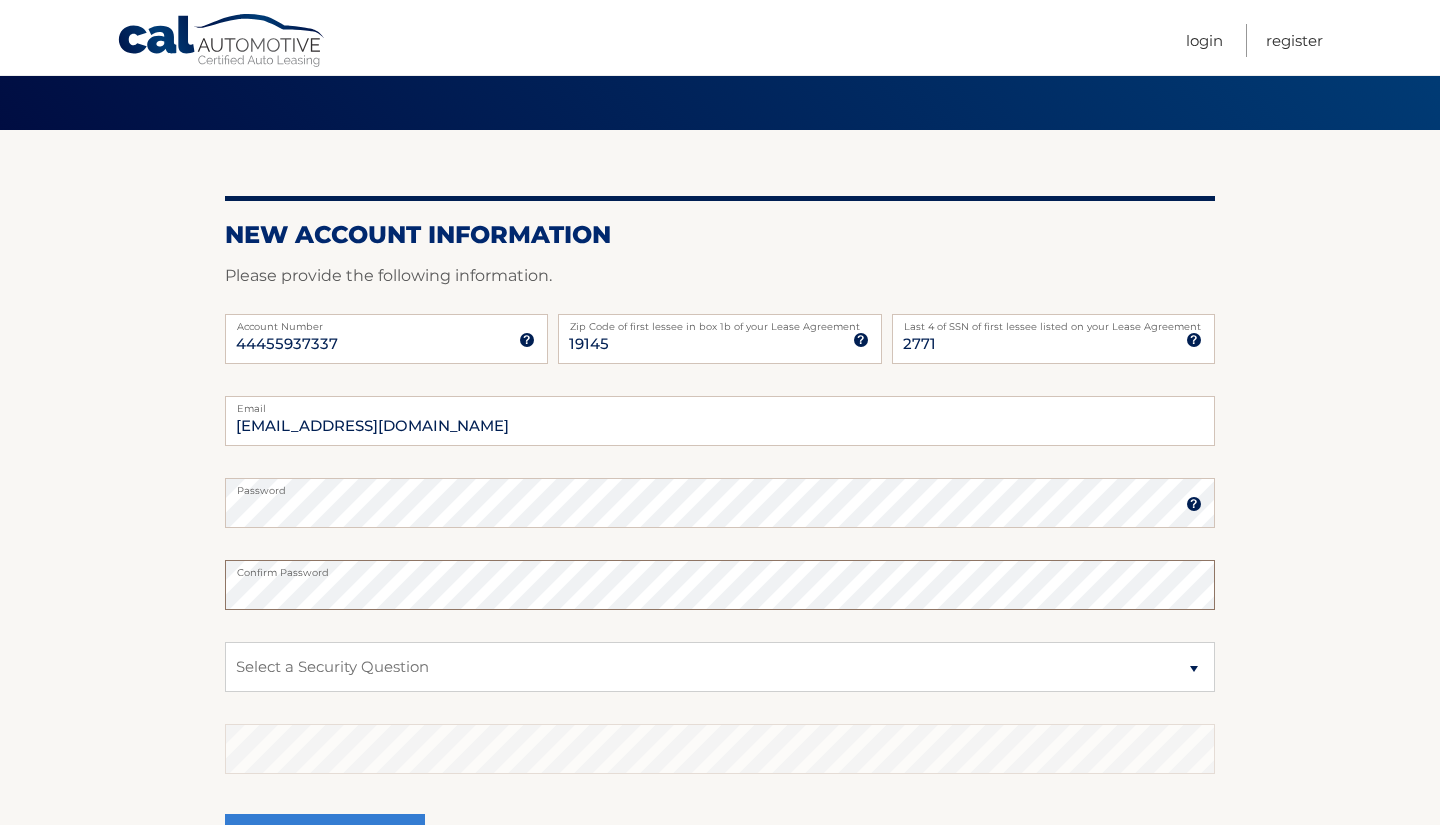 scroll, scrollTop: 118, scrollLeft: 0, axis: vertical 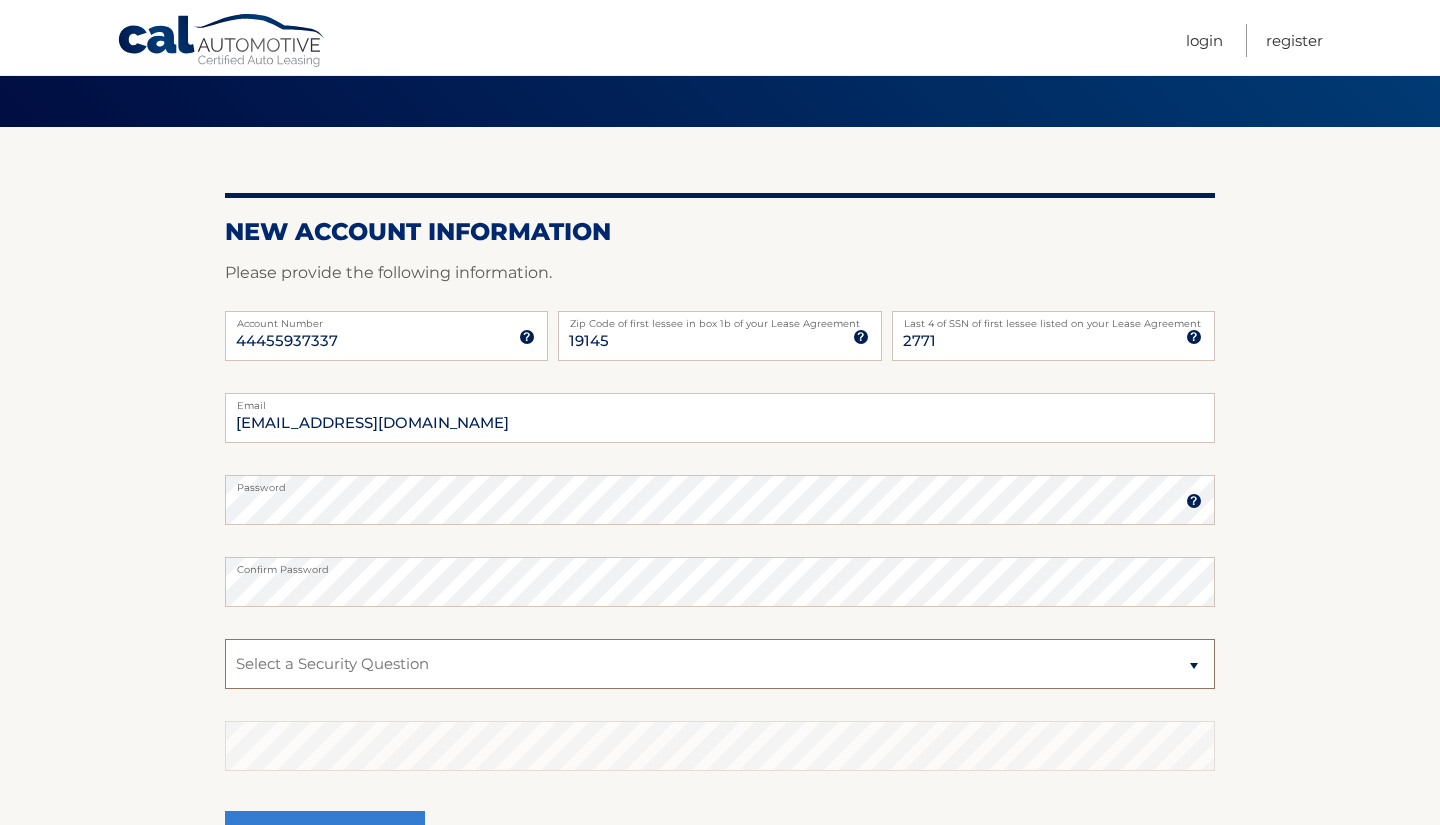 select on "2" 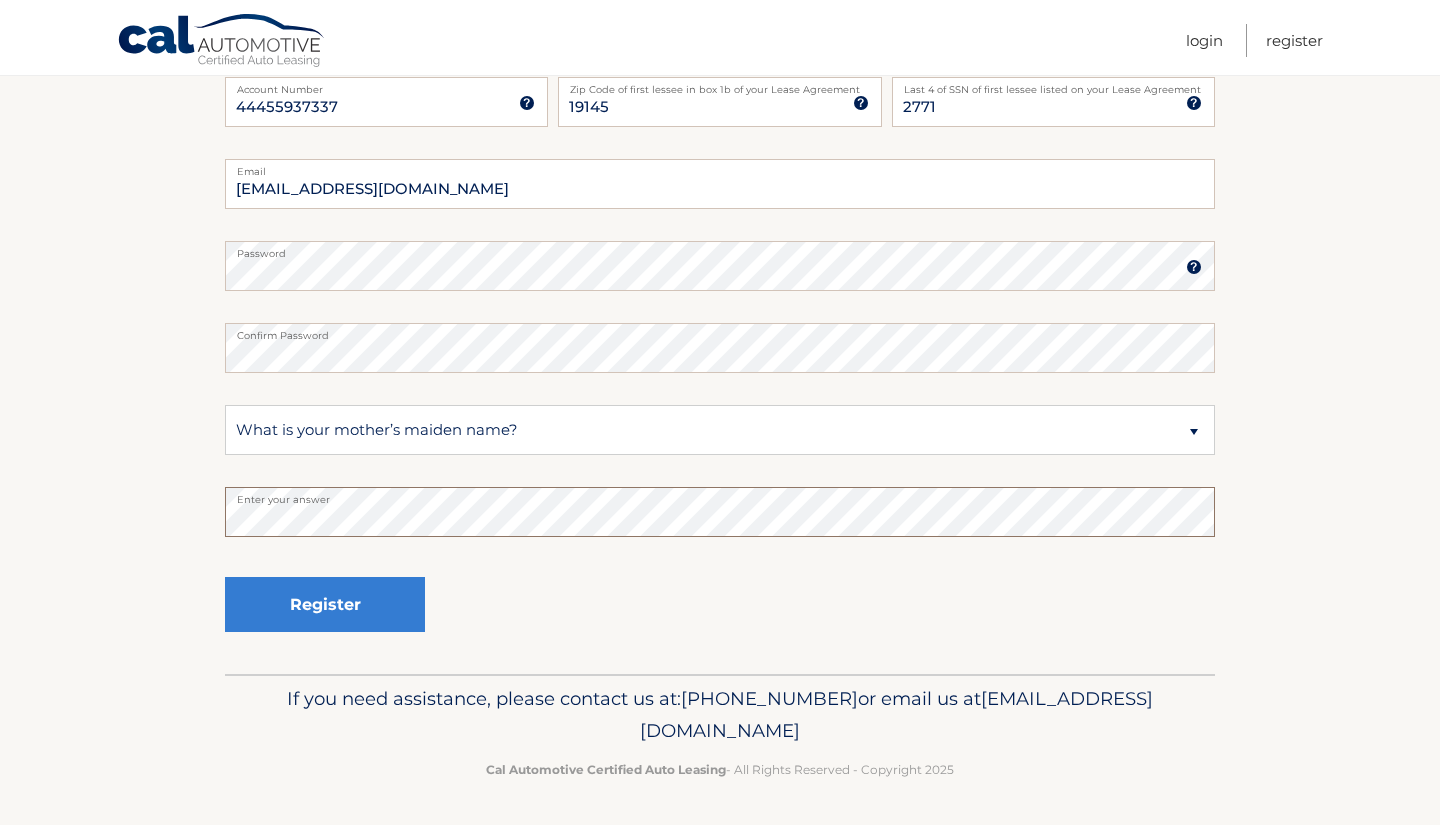 scroll, scrollTop: 351, scrollLeft: 0, axis: vertical 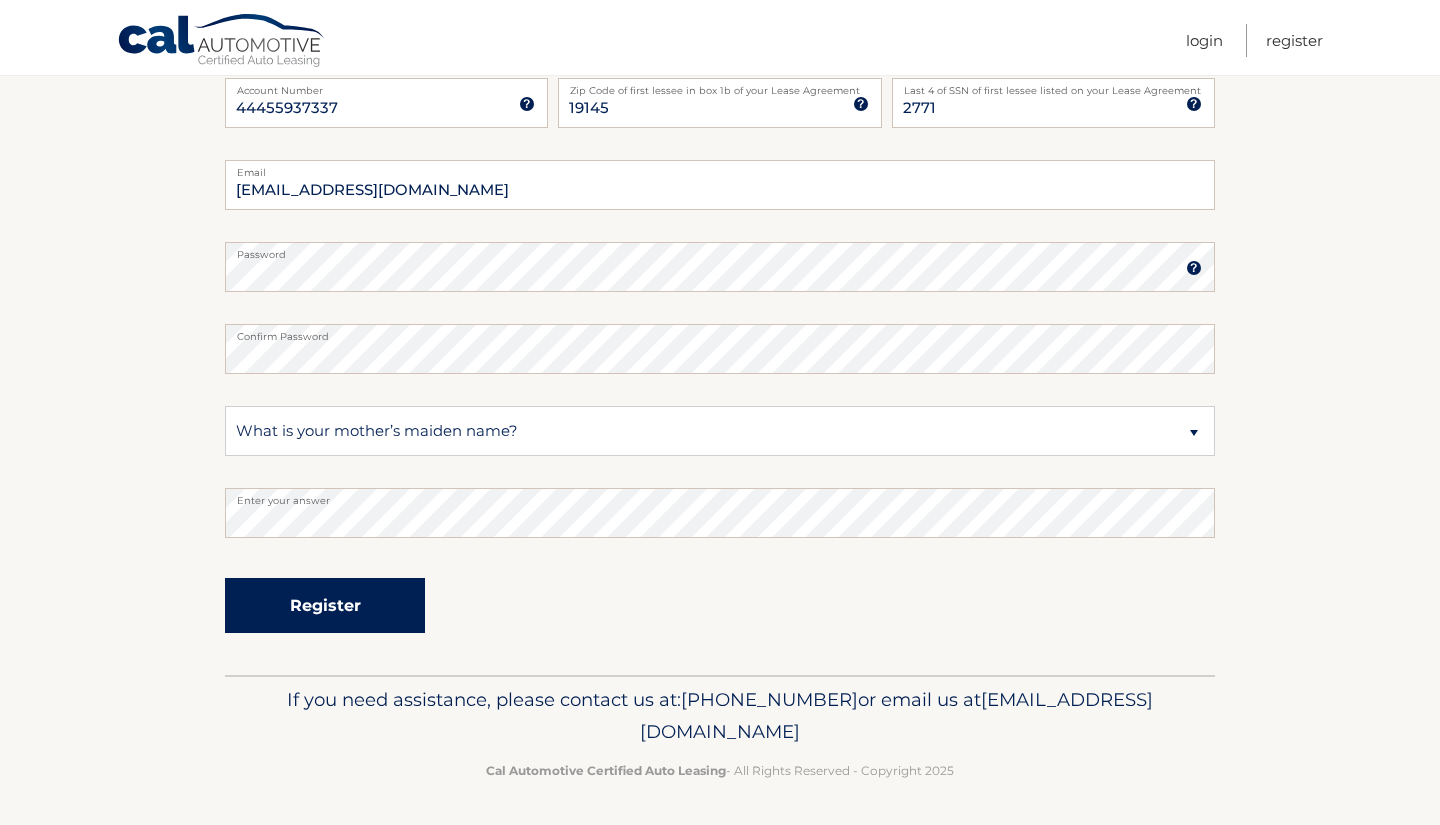 click on "Register" at bounding box center (325, 605) 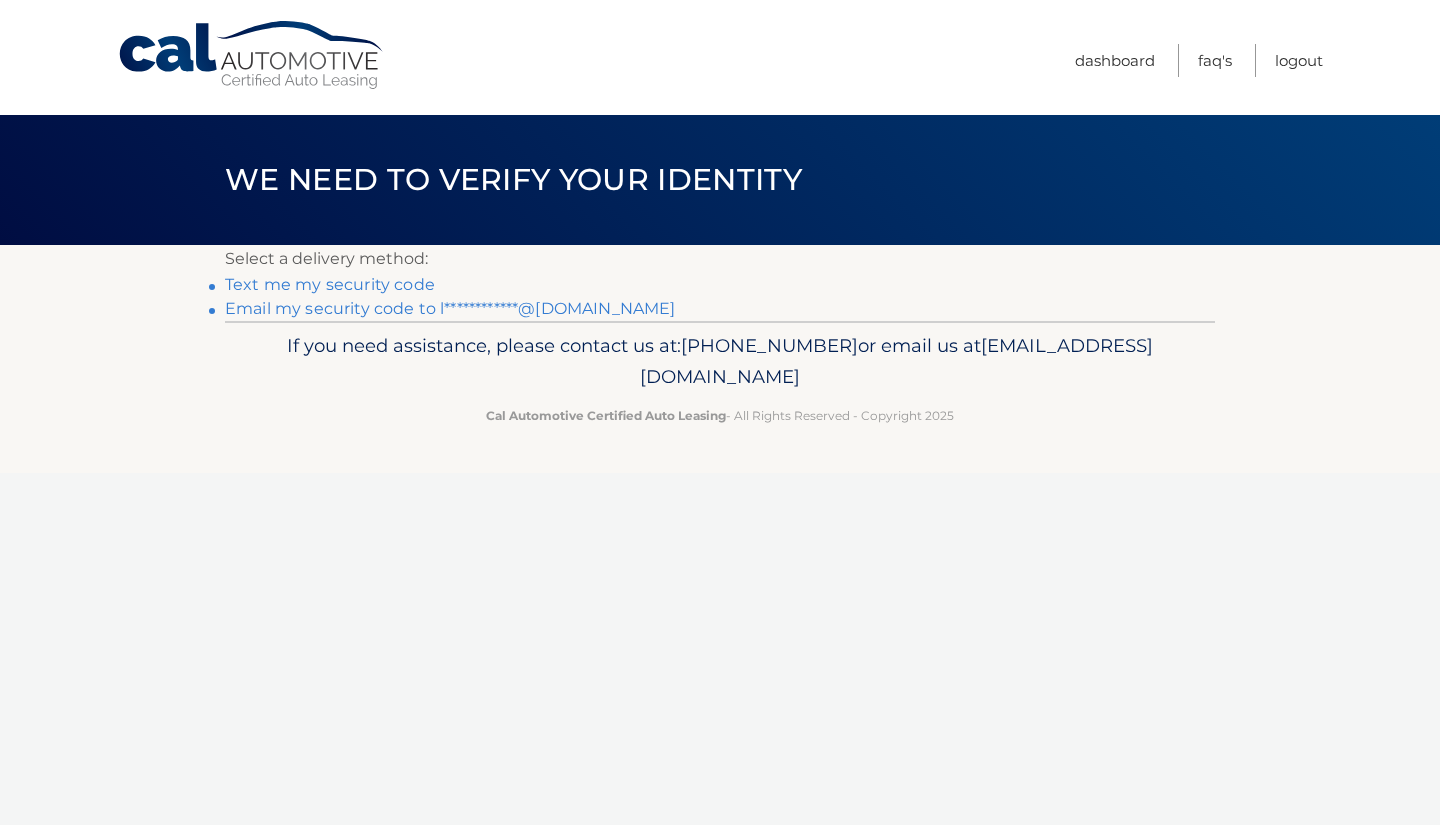 scroll, scrollTop: 0, scrollLeft: 0, axis: both 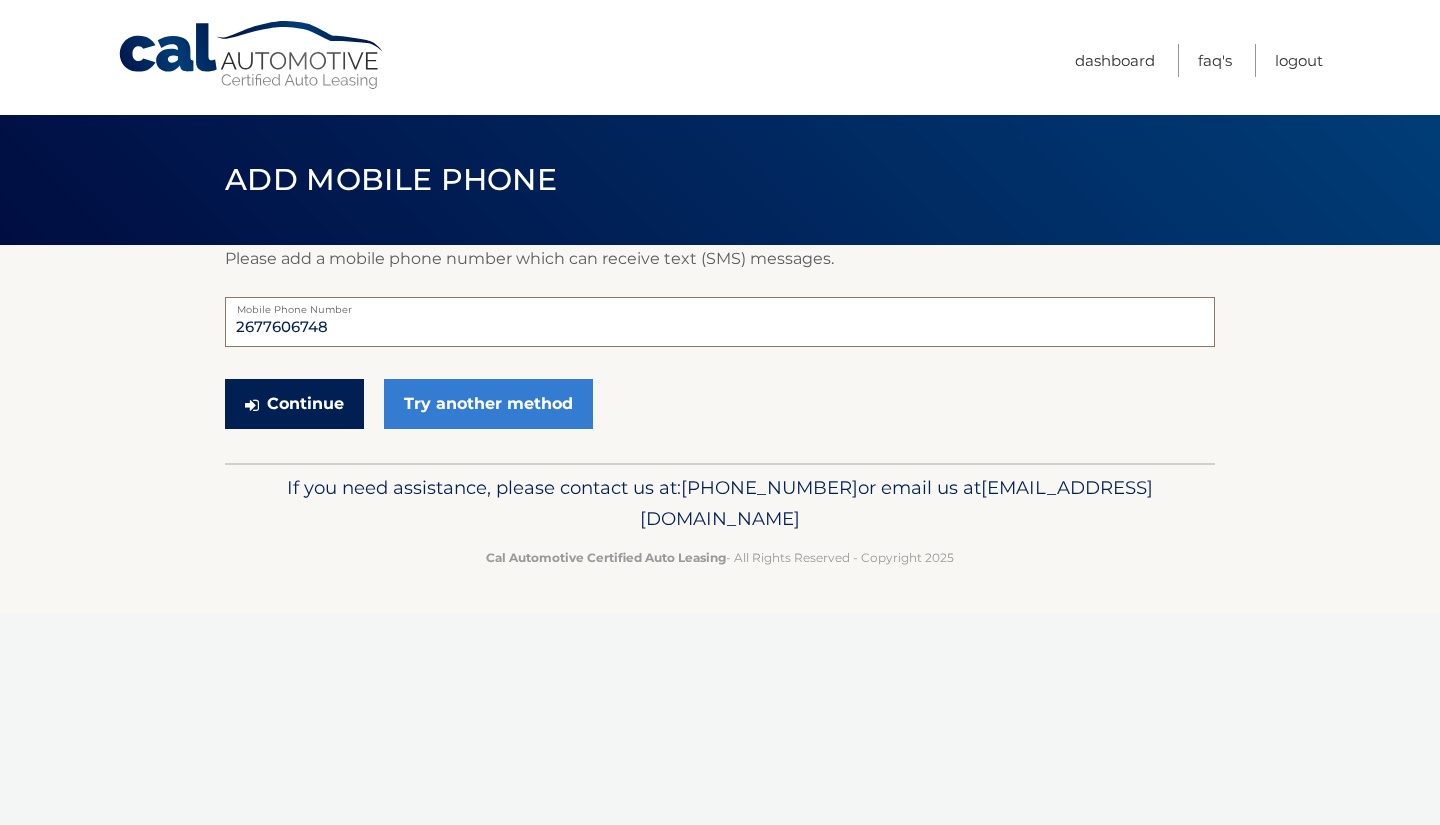 type on "2677606748" 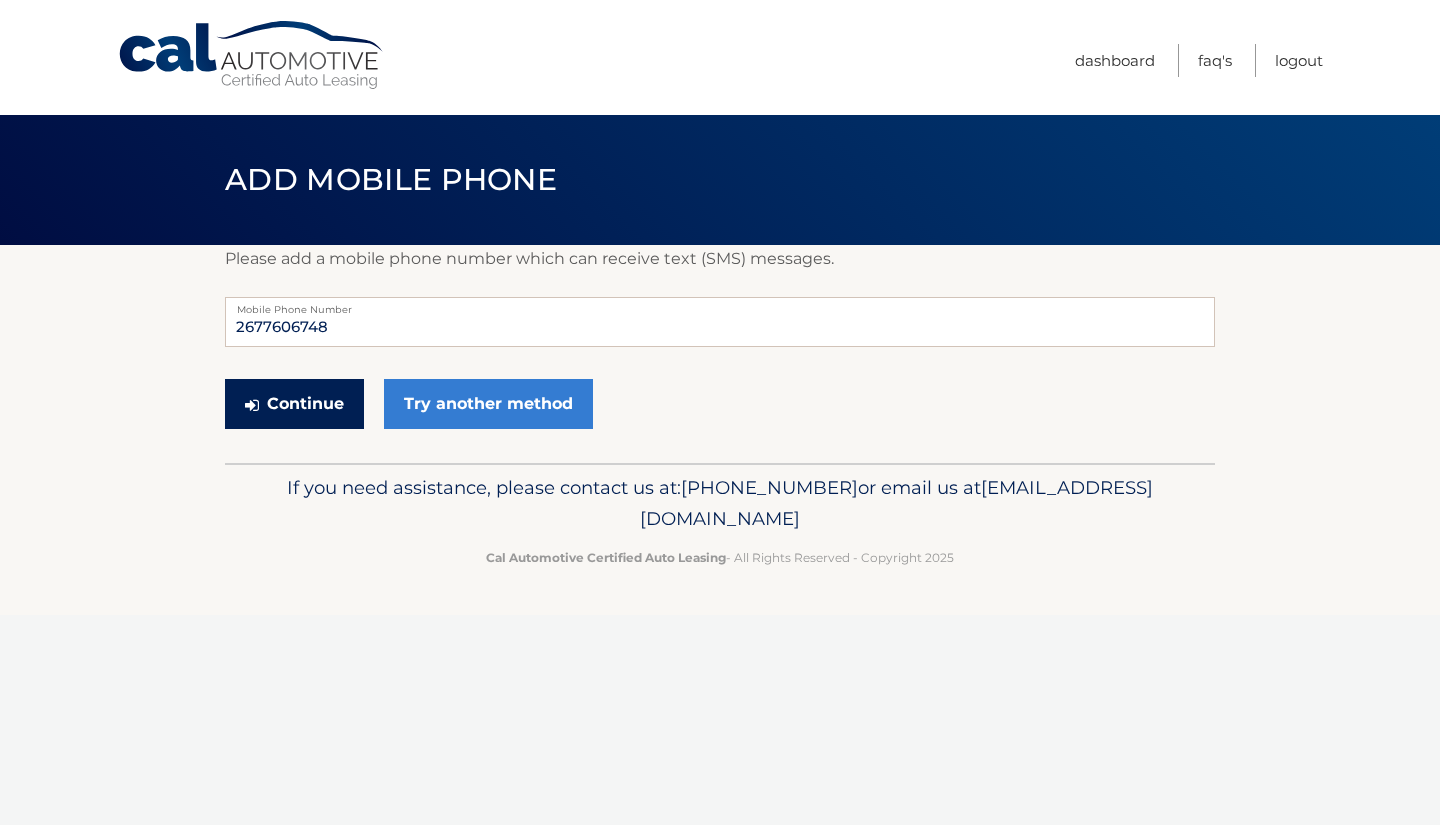 click on "Continue" at bounding box center [294, 404] 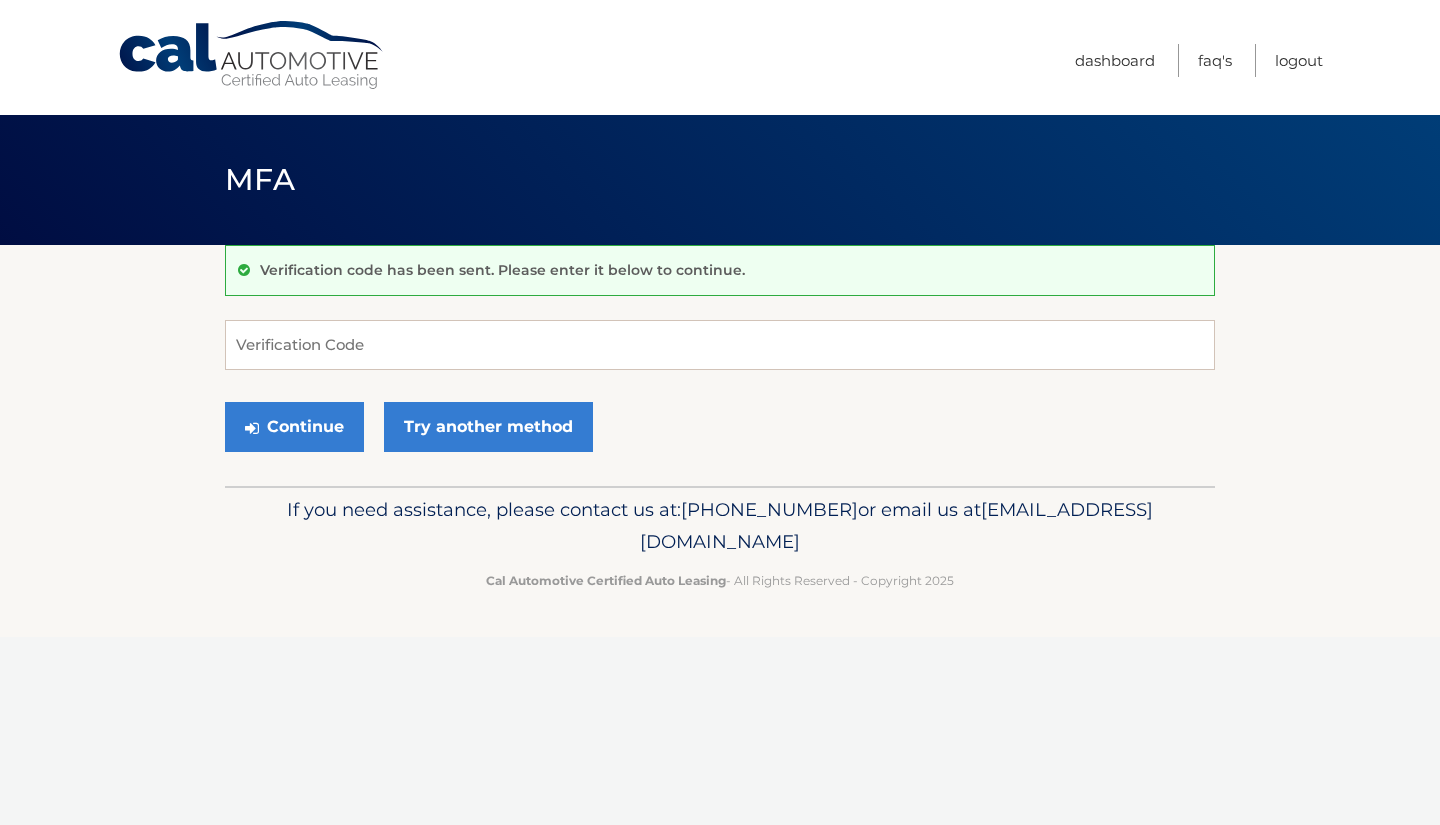 scroll, scrollTop: 0, scrollLeft: 0, axis: both 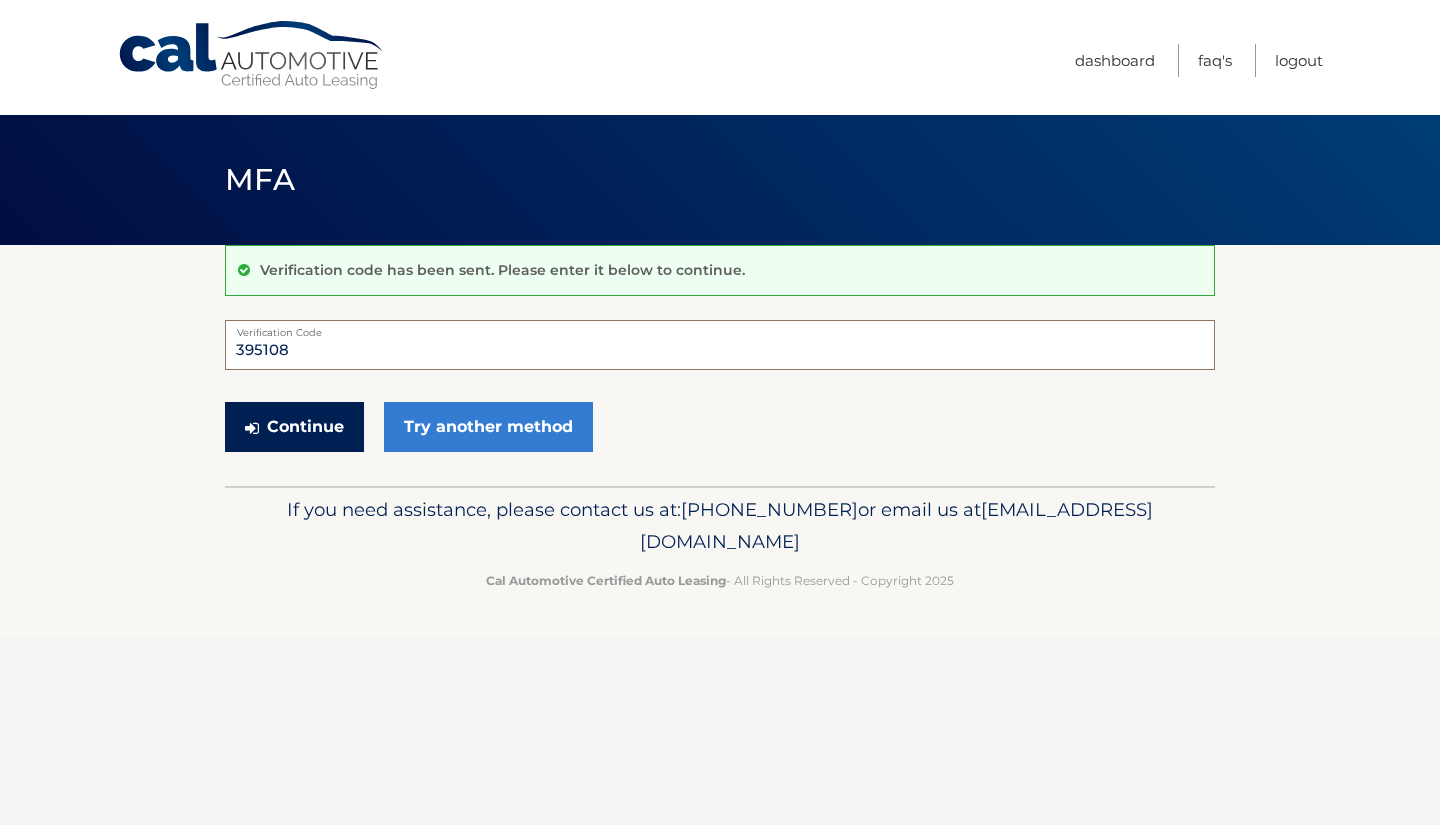 type on "395108" 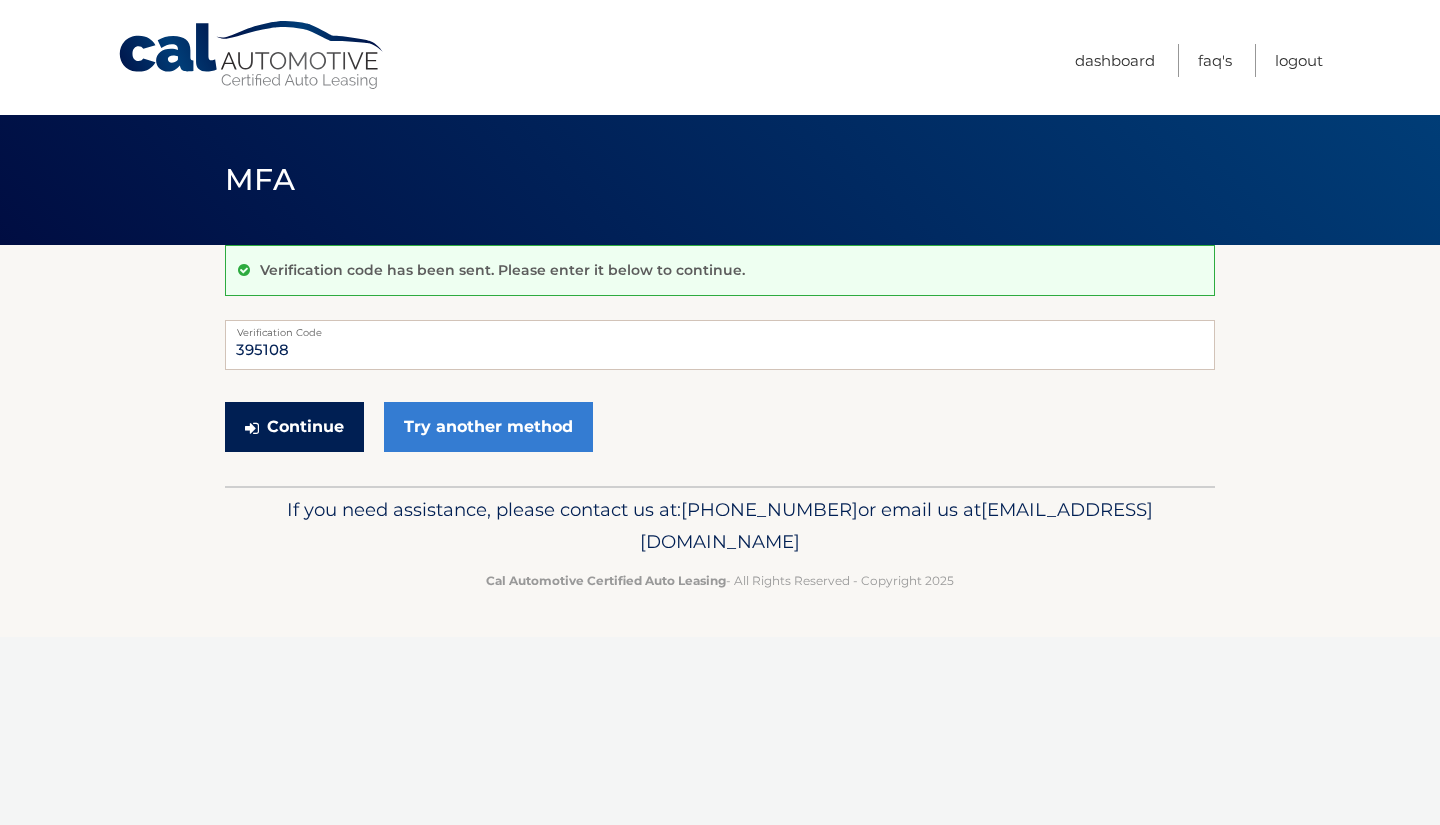 click on "Continue" at bounding box center [294, 427] 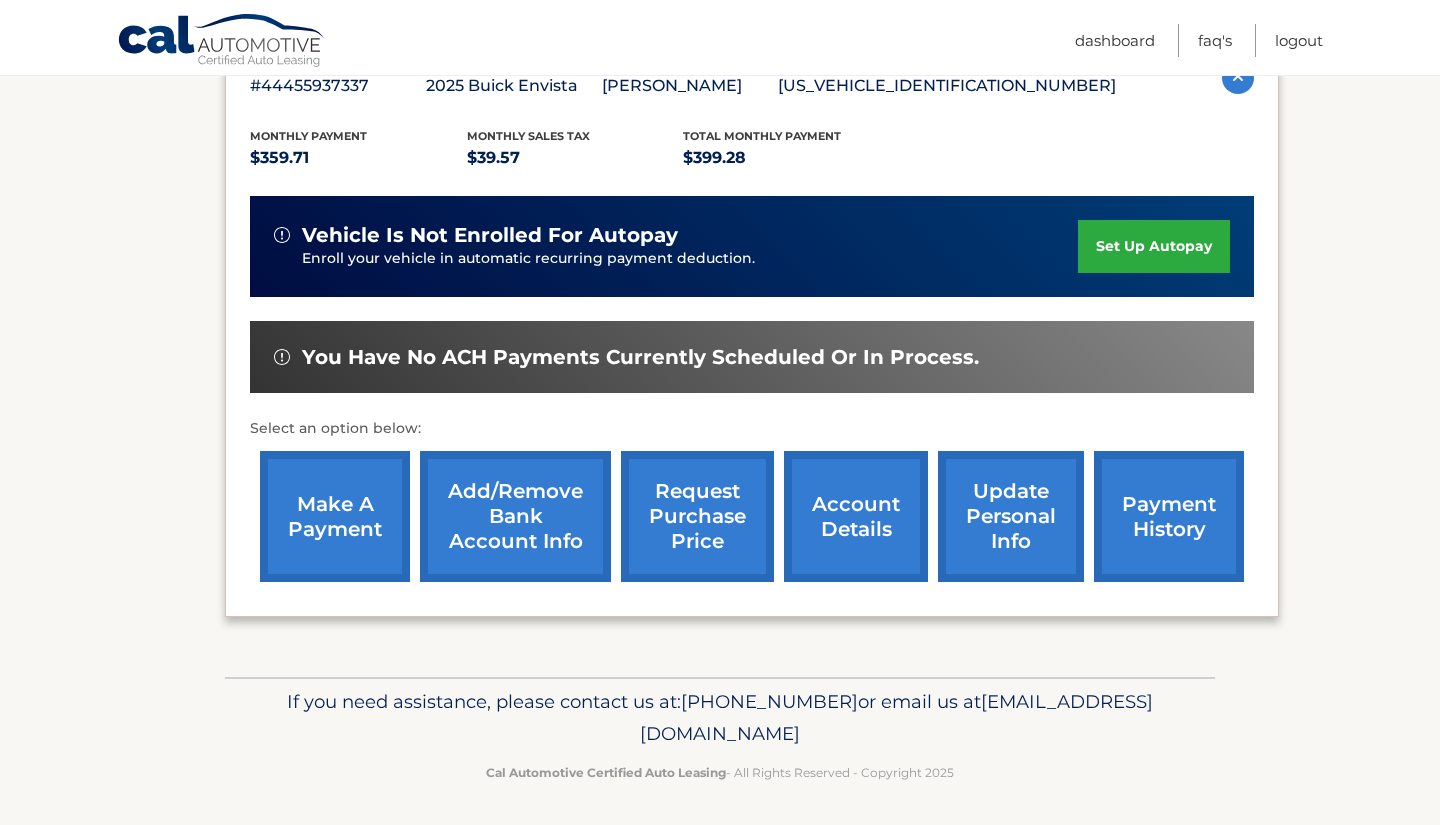 scroll, scrollTop: 382, scrollLeft: 0, axis: vertical 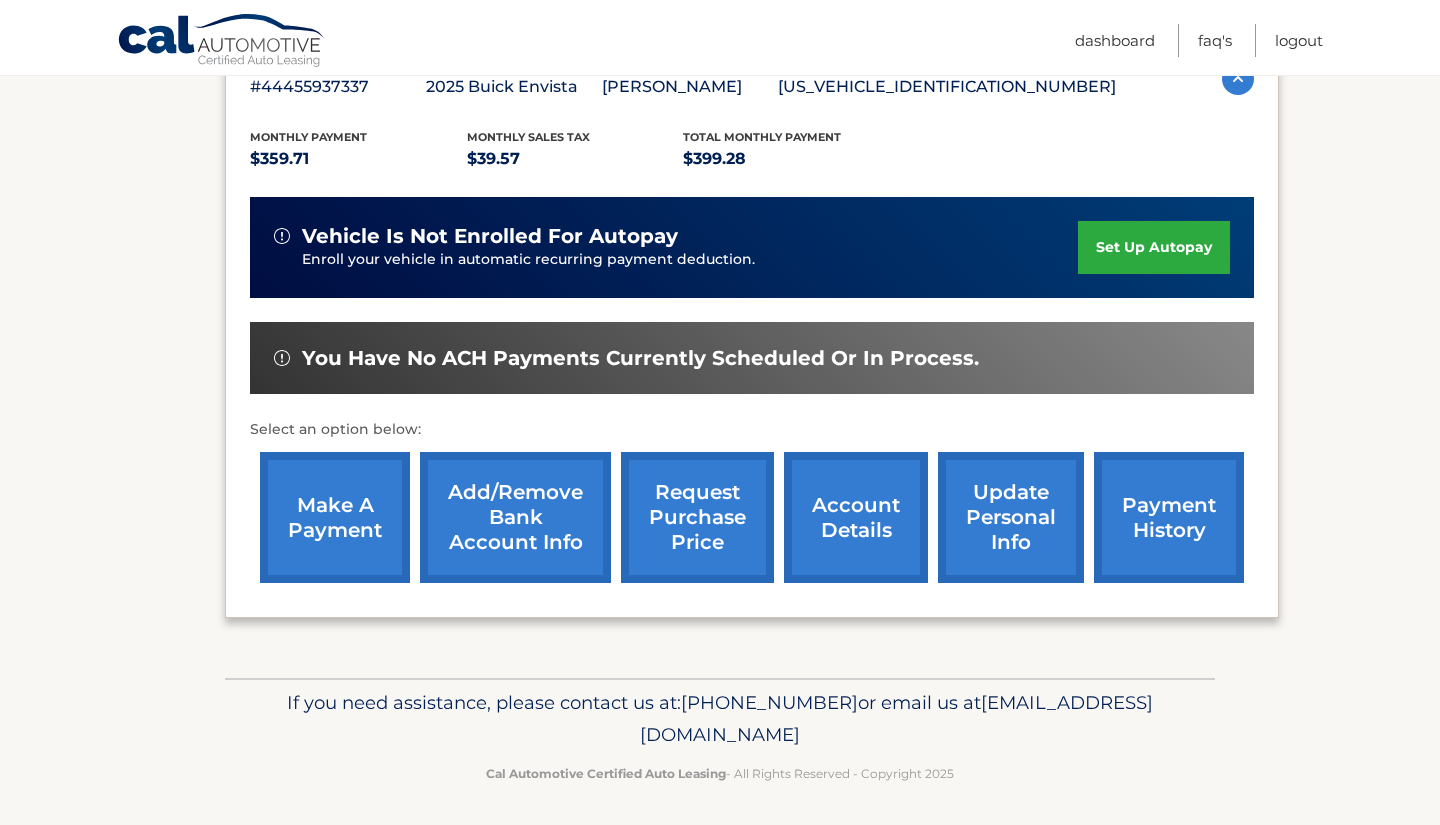 click on "account details" at bounding box center [856, 517] 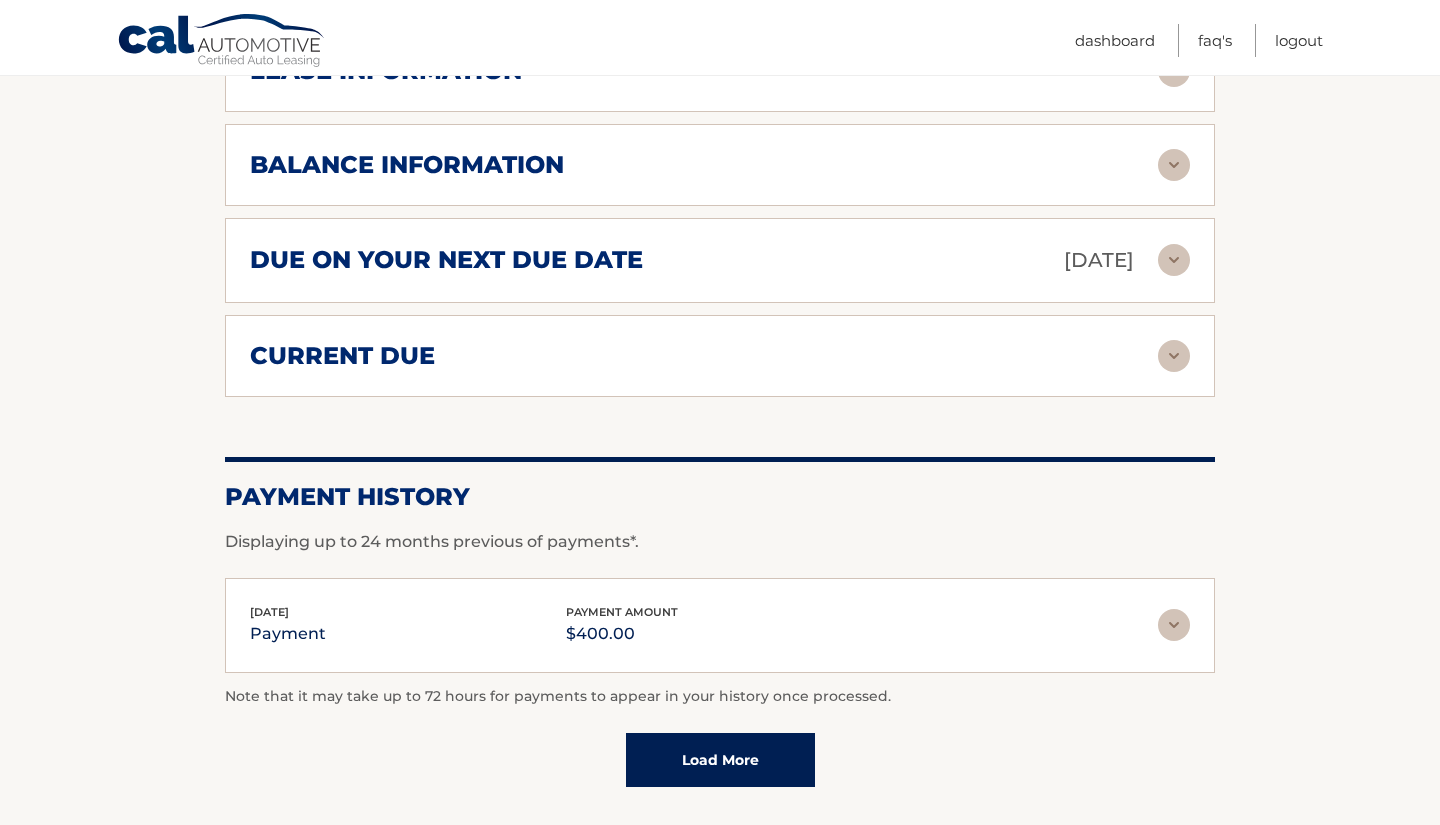 scroll, scrollTop: 1211, scrollLeft: 0, axis: vertical 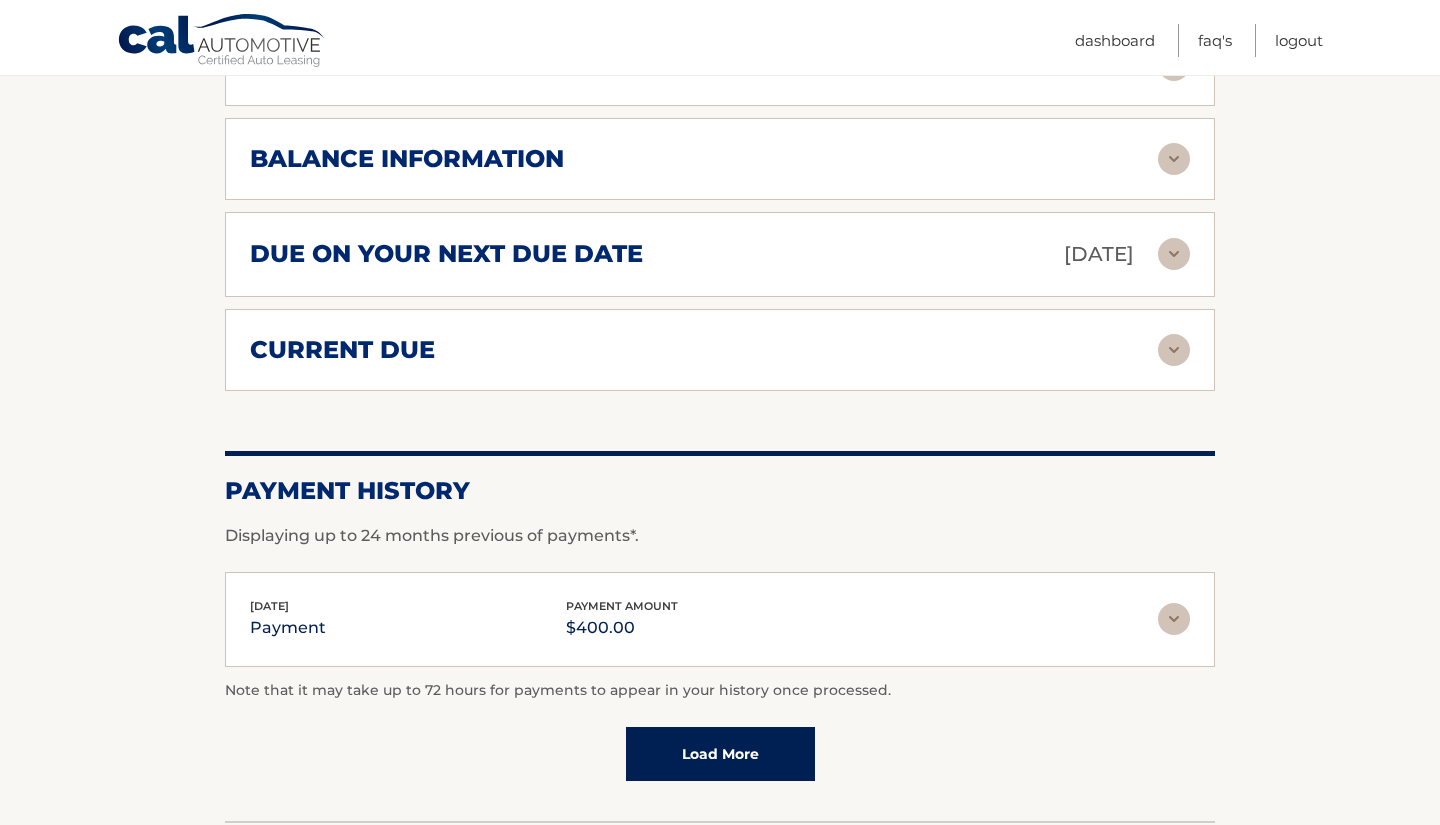 click on "current due
Late Charges
$0.00
Miscelleneous Charges*
$0.00
Sales Tax
$-0.07
payments
$-0.65
total
$-0.72" at bounding box center (720, 350) 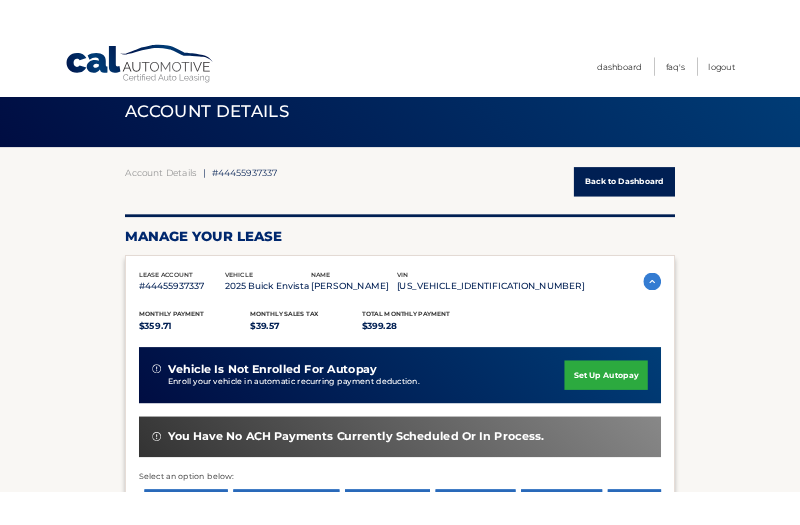 scroll, scrollTop: 39, scrollLeft: 0, axis: vertical 